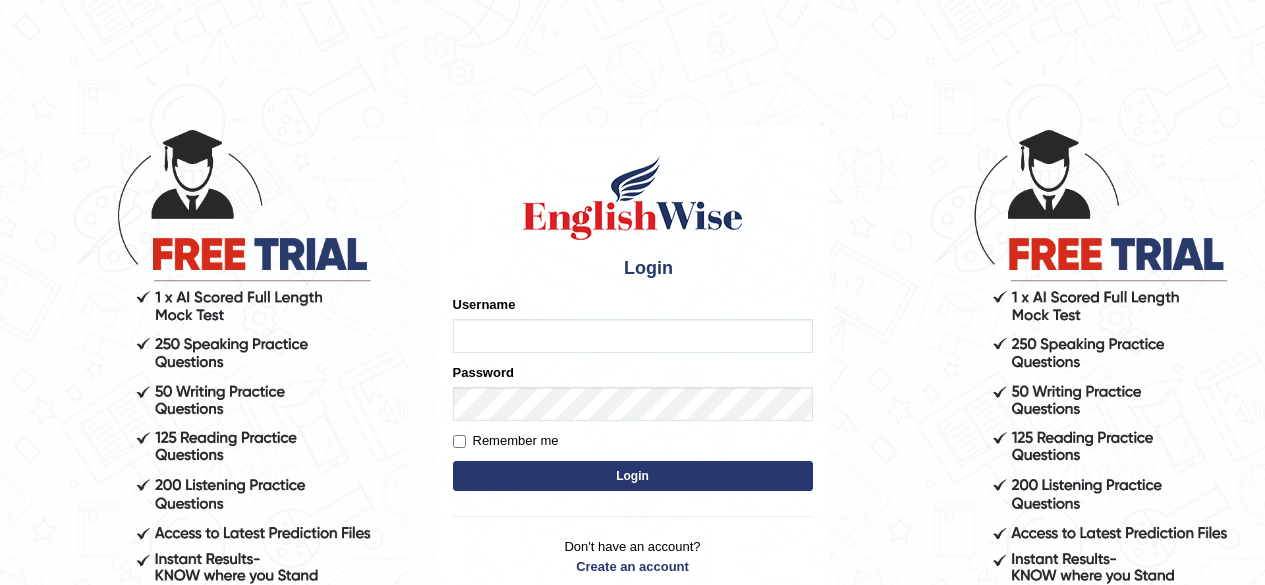 scroll, scrollTop: 0, scrollLeft: 0, axis: both 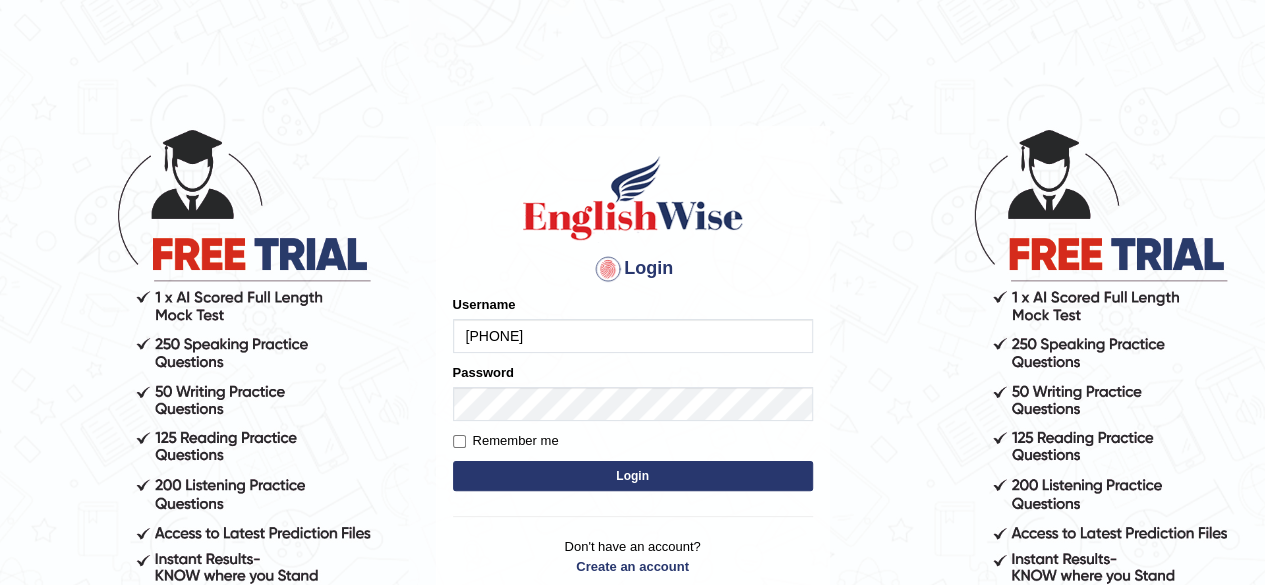 type on "0466127642" 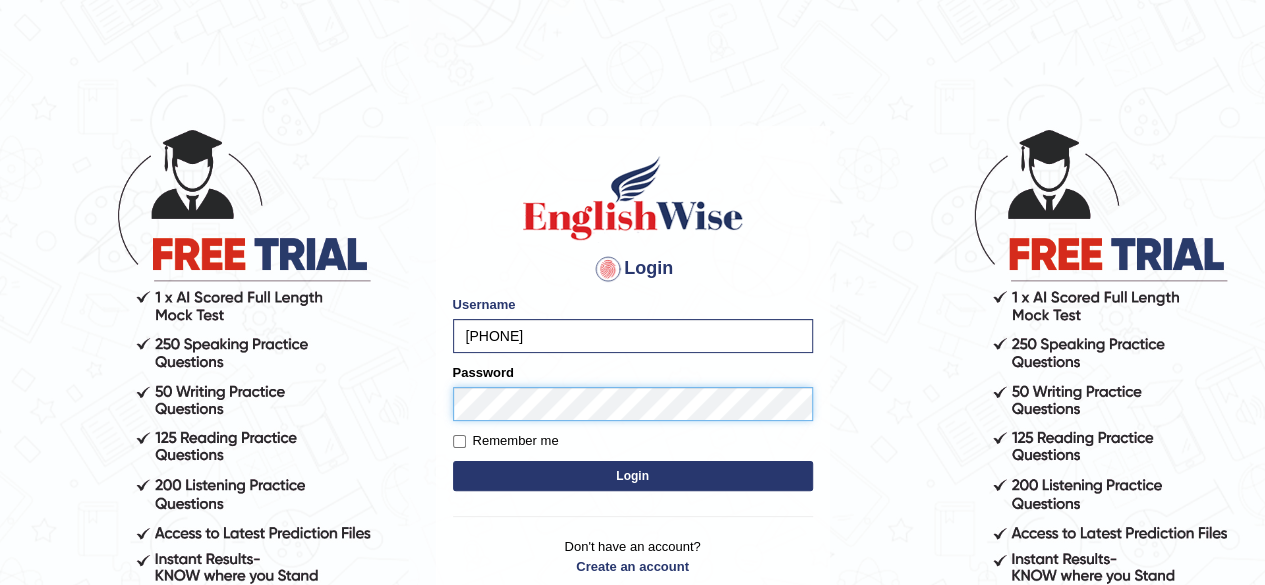 click on "Login" at bounding box center [633, 476] 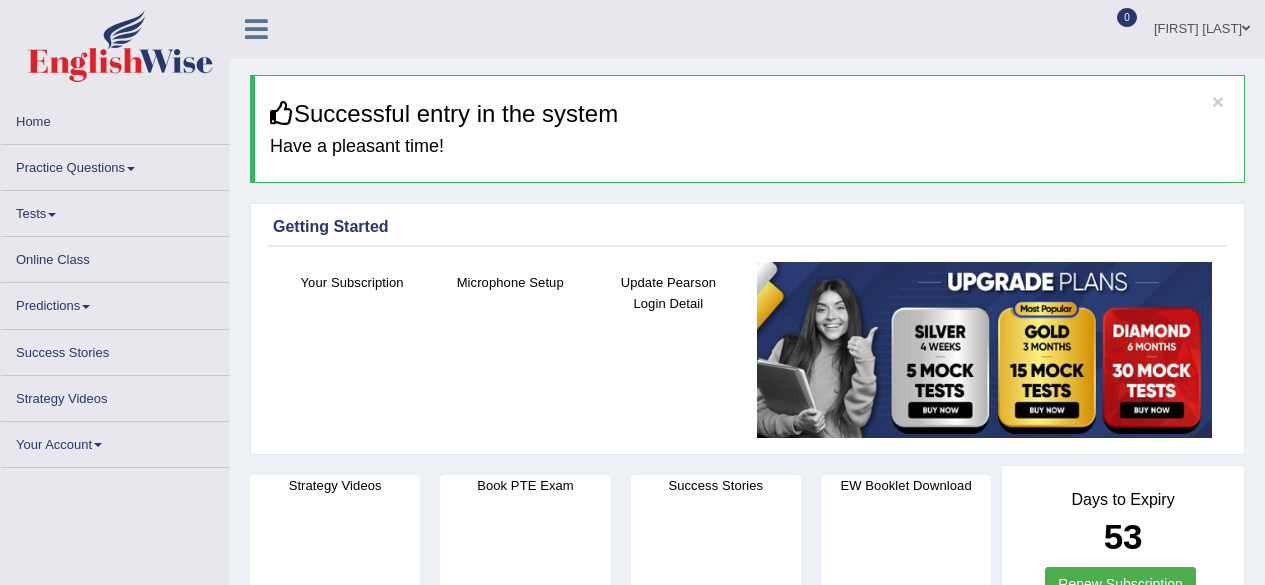 scroll, scrollTop: 0, scrollLeft: 0, axis: both 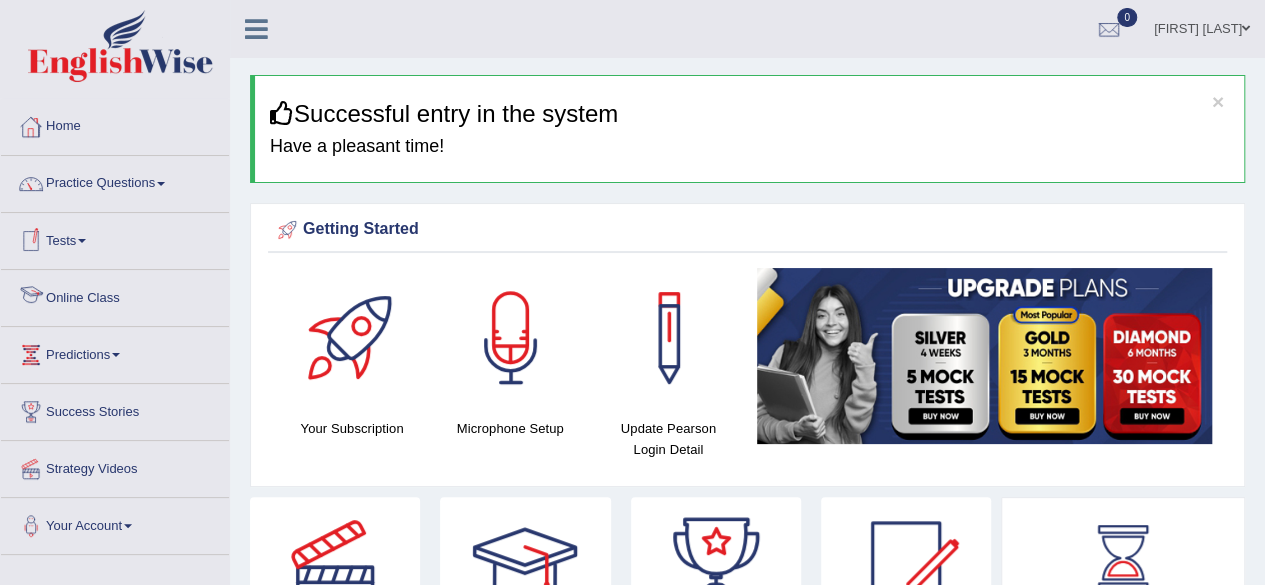 click on "Online Class" at bounding box center (115, 295) 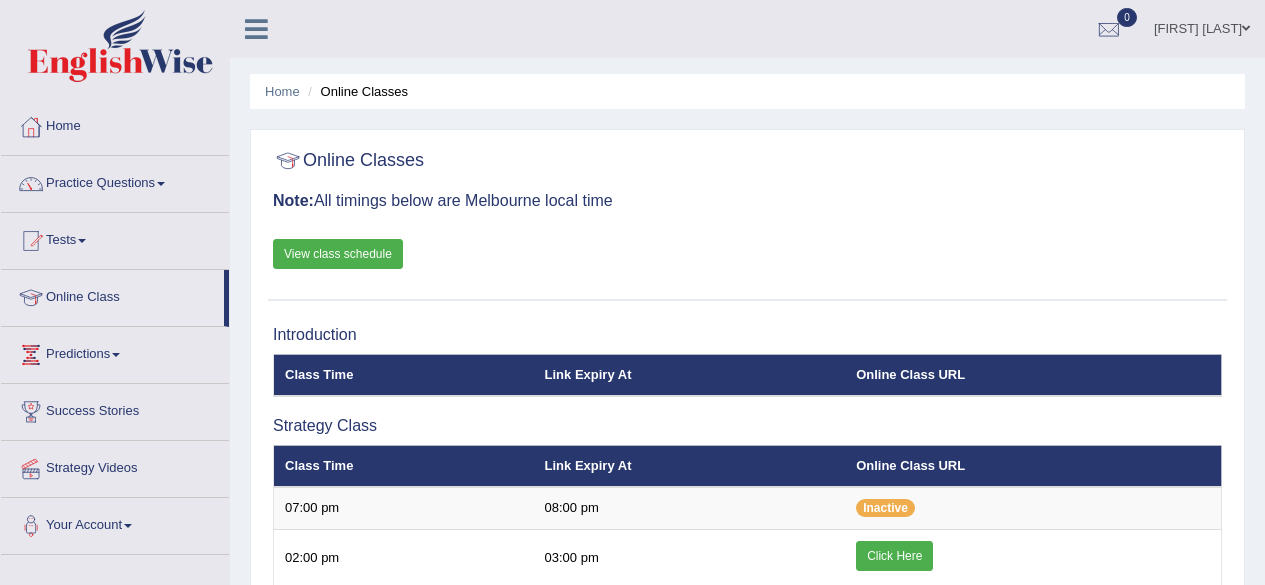 scroll, scrollTop: 0, scrollLeft: 0, axis: both 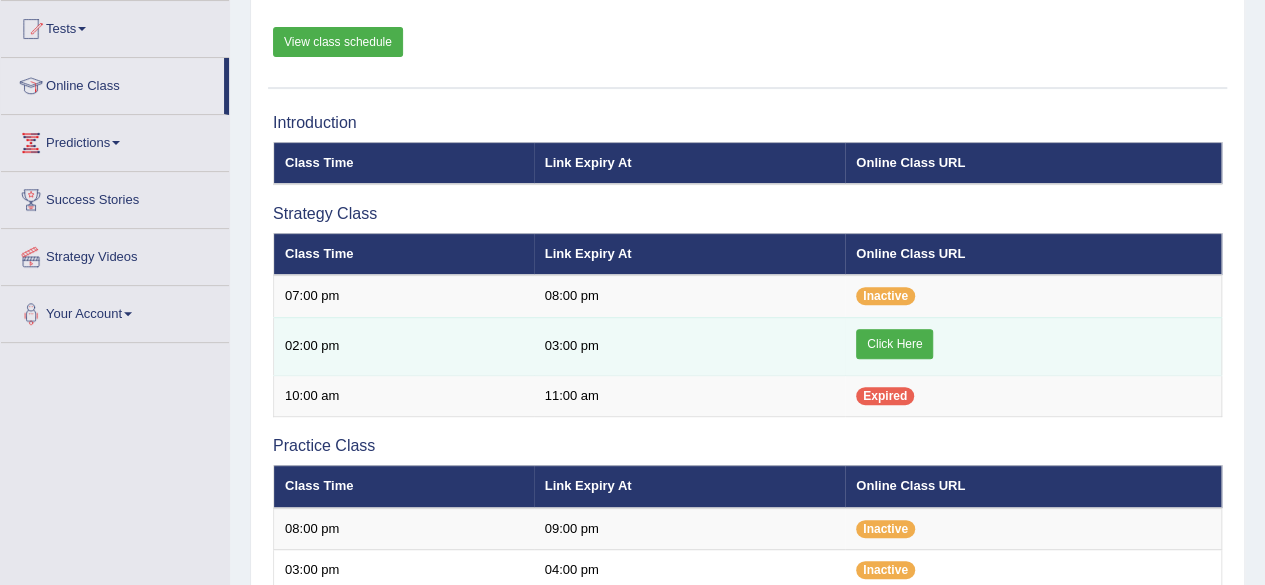 click on "Click Here" at bounding box center [894, 344] 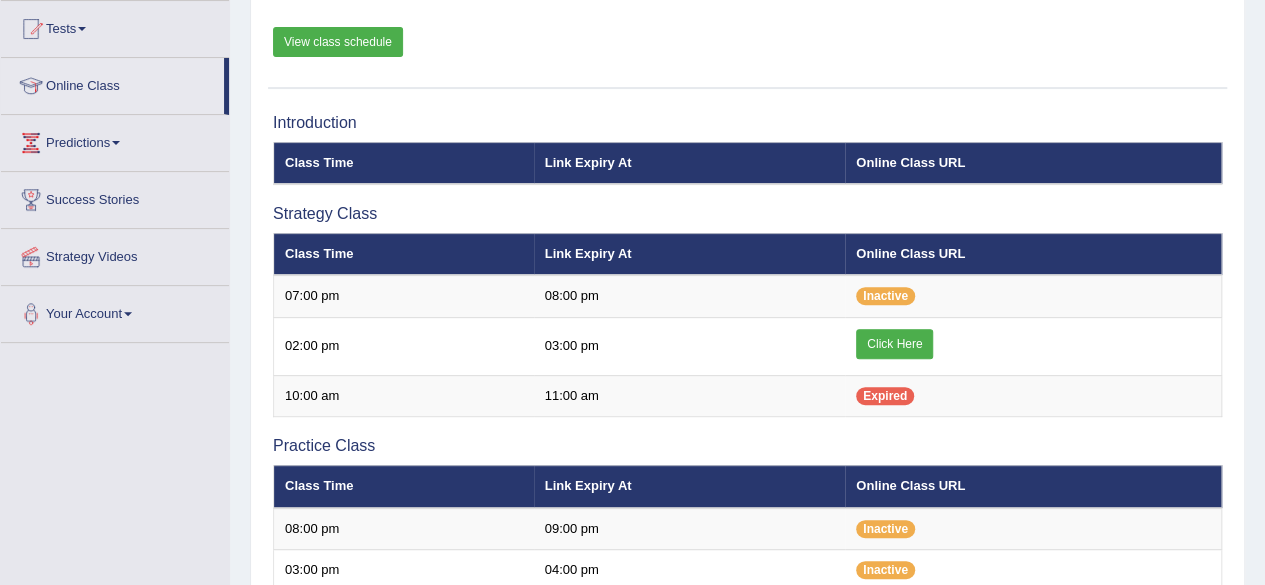 scroll, scrollTop: 212, scrollLeft: 0, axis: vertical 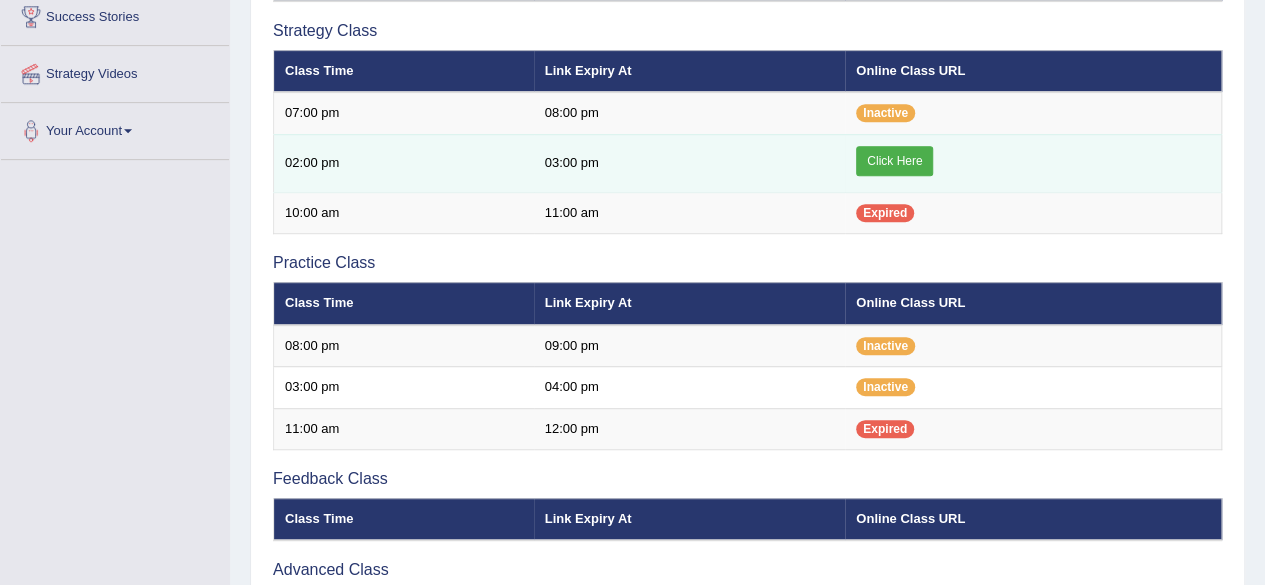 click on "Click Here" at bounding box center (894, 161) 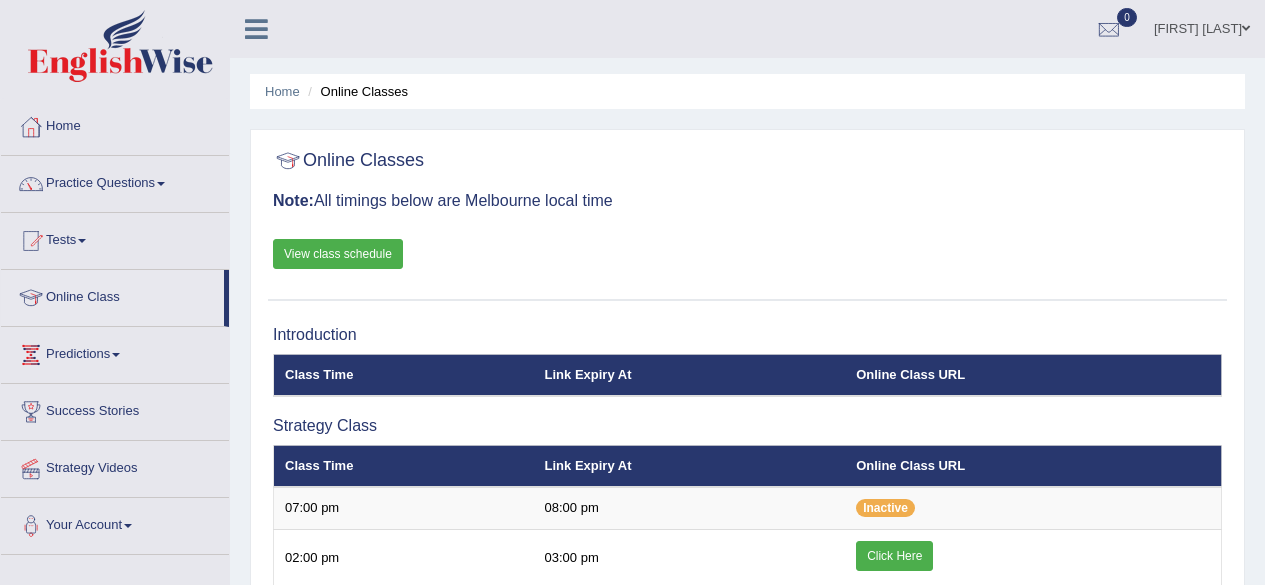 scroll, scrollTop: 395, scrollLeft: 0, axis: vertical 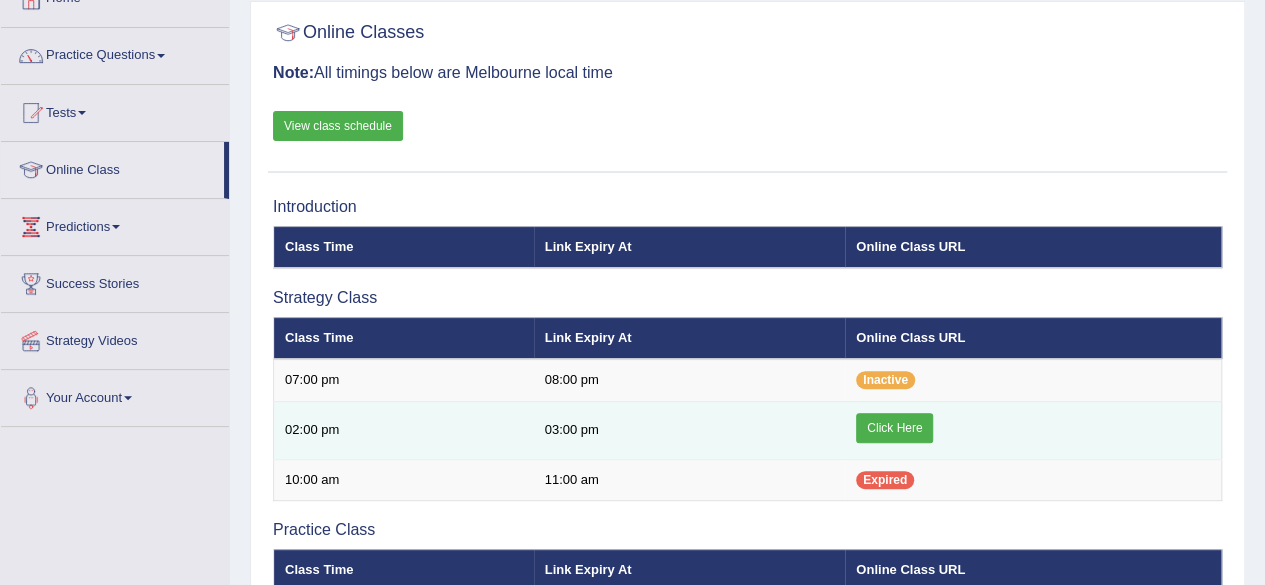 click on "Click Here" at bounding box center [894, 428] 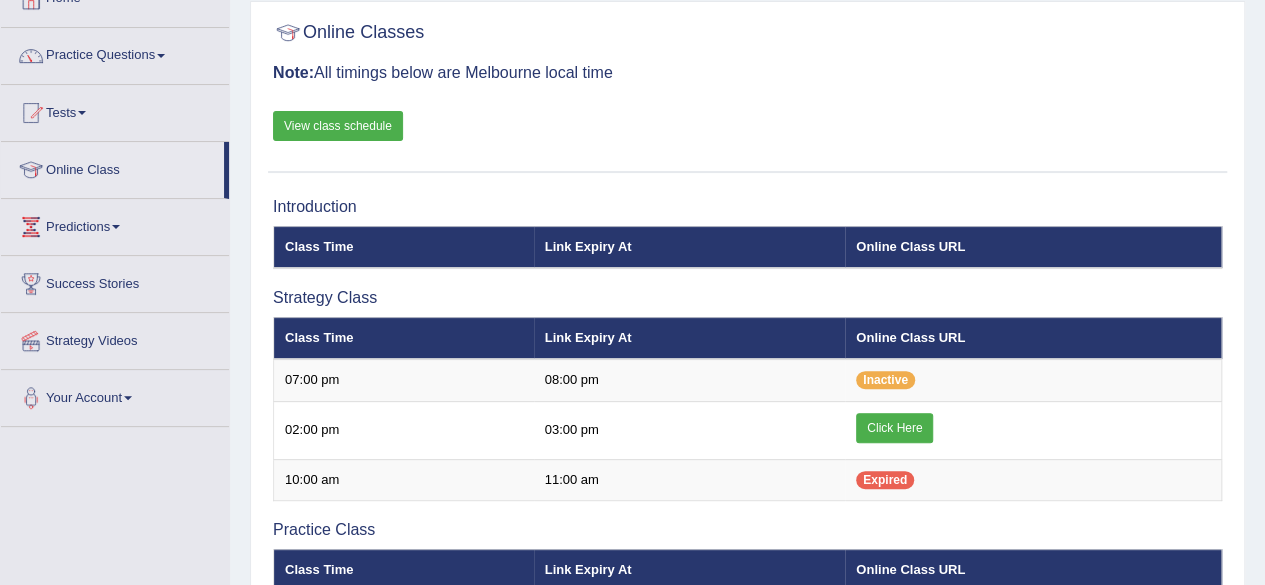 scroll, scrollTop: 128, scrollLeft: 0, axis: vertical 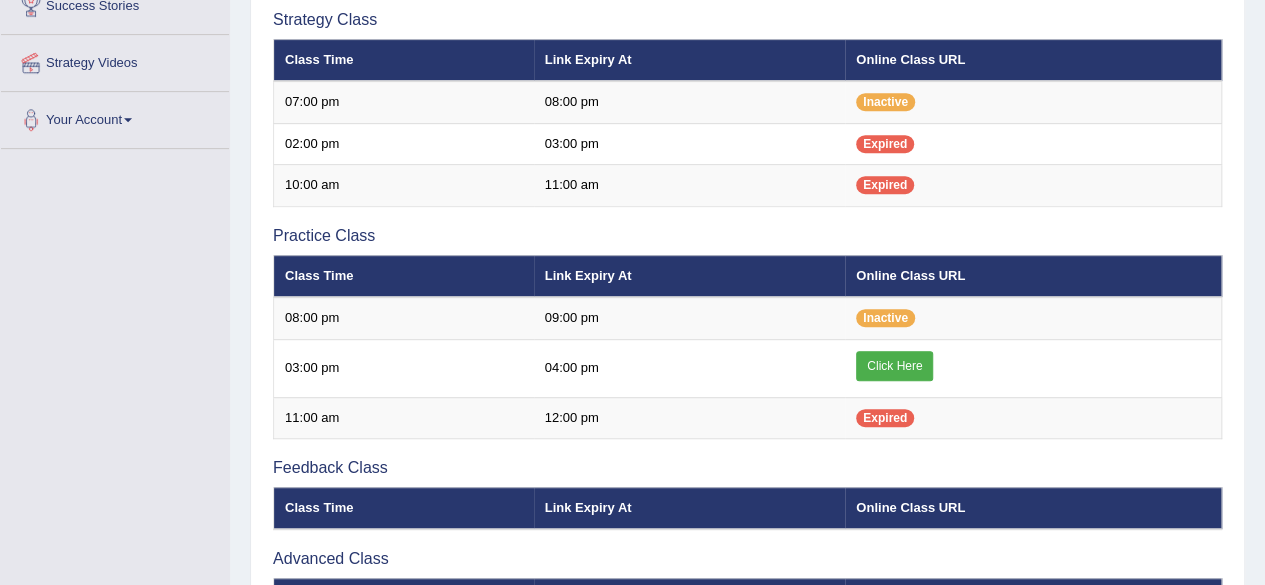 click on "Toggle navigation
Home
Practice Questions   Speaking Practice Read Aloud
Repeat Sentence
Describe Image
Re-tell Lecture
Answer Short Question
Summarize Group Discussion
Respond To A Situation
Writing Practice  Summarize Written Text
Write Essay
Reading Practice  Reading & Writing: Fill In The Blanks
Choose Multiple Answers
Re-order Paragraphs
Fill In The Blanks
Choose Single Answer
Listening Practice  Summarize Spoken Text
Highlight Incorrect Words
Highlight Correct Summary
Select Missing Word
Choose Single Answer
Choose Multiple Answers
Fill In The Blanks
Write From Dictation
Pronunciation
Tests  Take Practice Sectional Test
Take Mock Test" at bounding box center [632, 199] 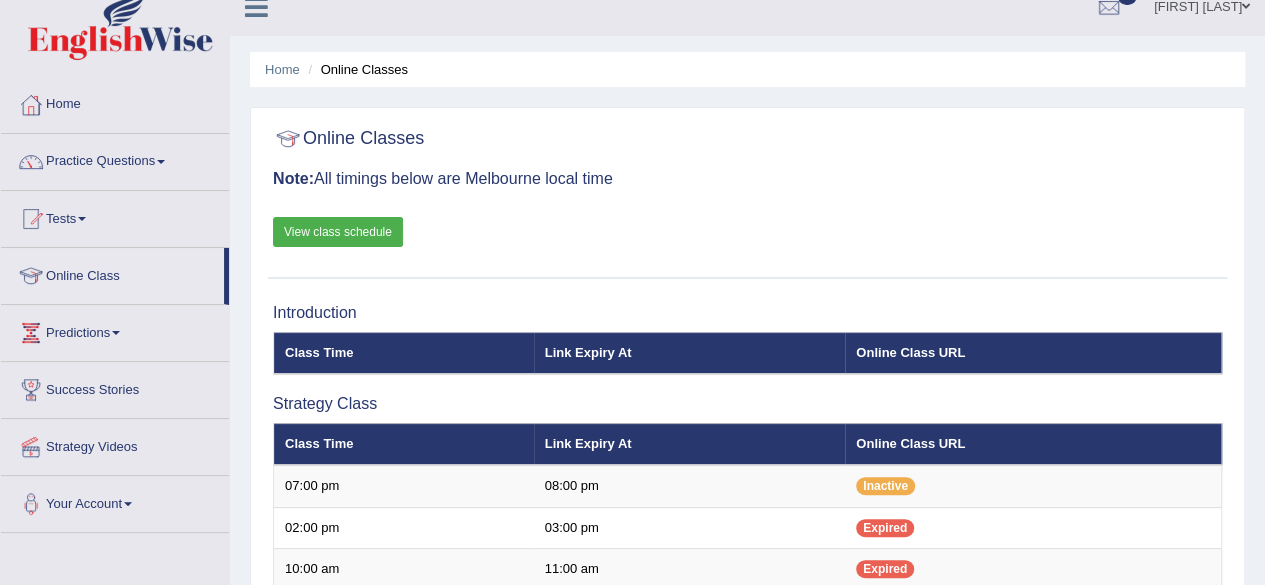 scroll, scrollTop: 0, scrollLeft: 0, axis: both 